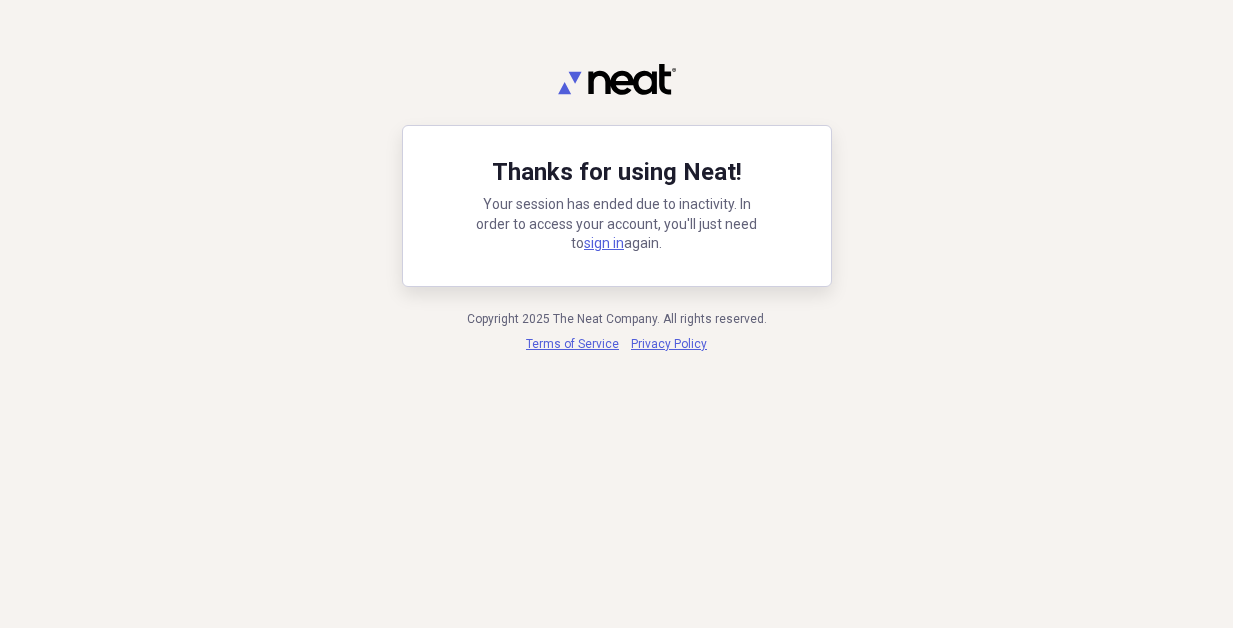 scroll, scrollTop: 0, scrollLeft: 0, axis: both 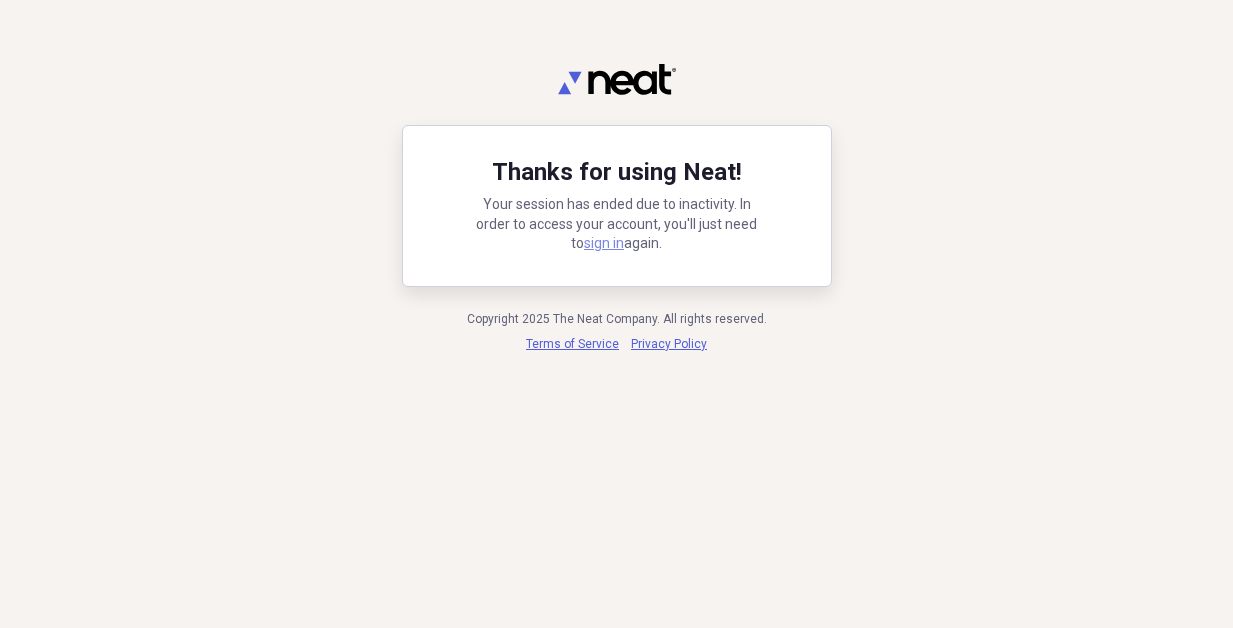 click on "sign in" at bounding box center [604, 243] 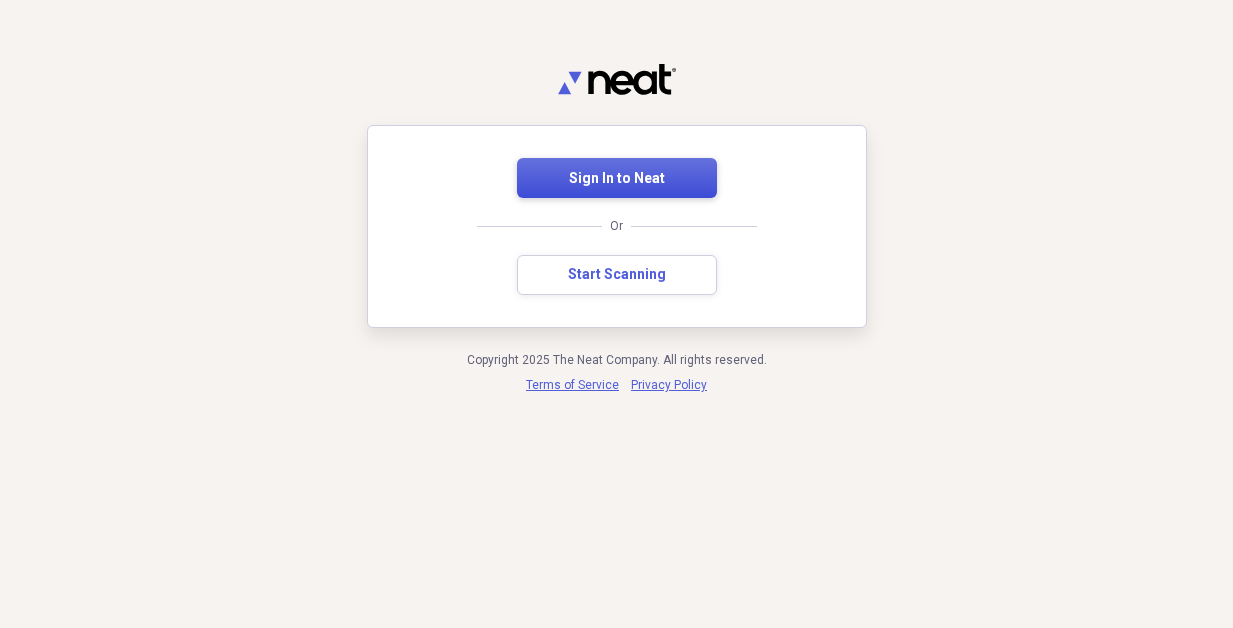 click on "Sign In to Neat" at bounding box center (617, 179) 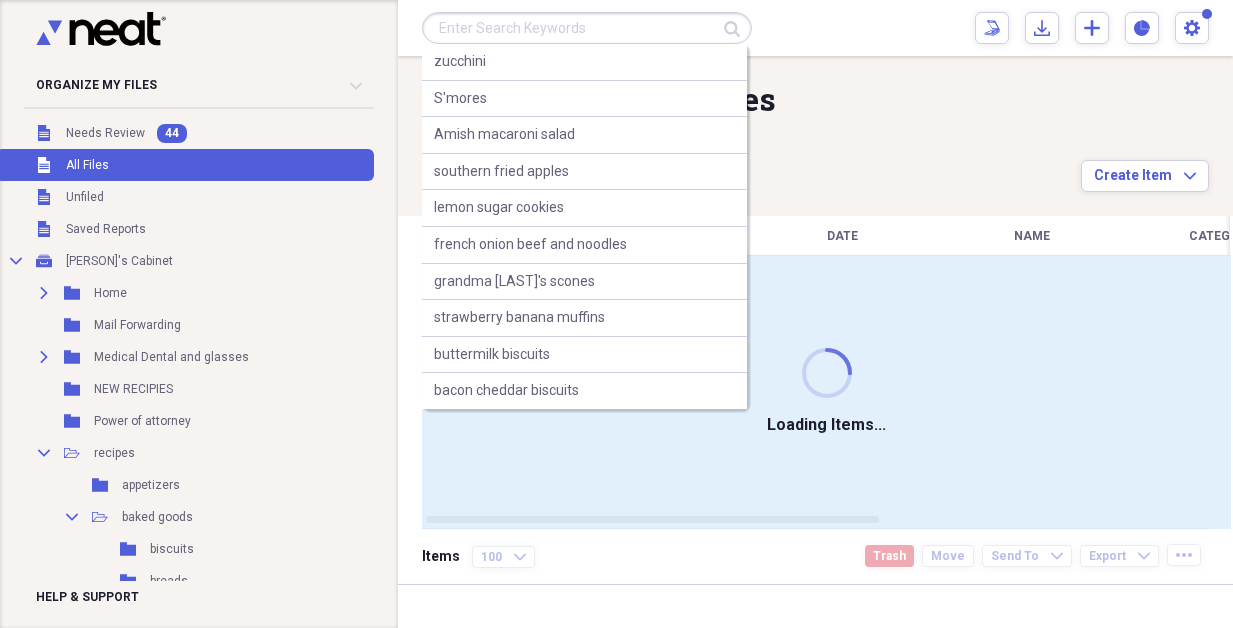 click at bounding box center [587, 28] 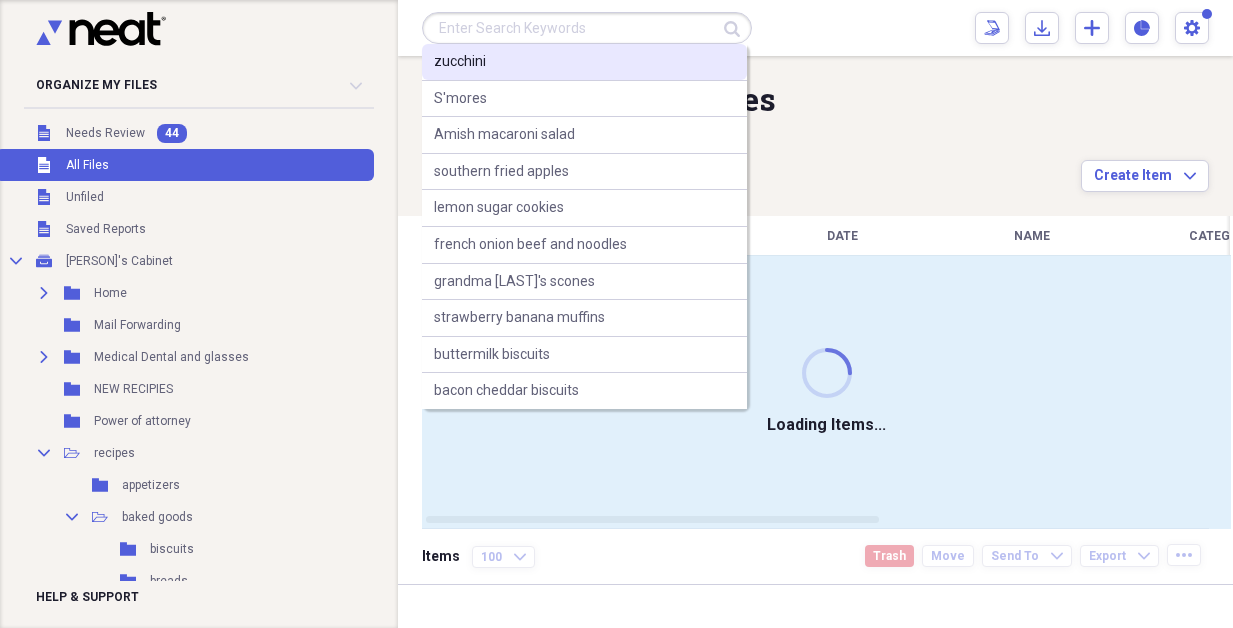 drag, startPoint x: 502, startPoint y: 70, endPoint x: 497, endPoint y: 58, distance: 13 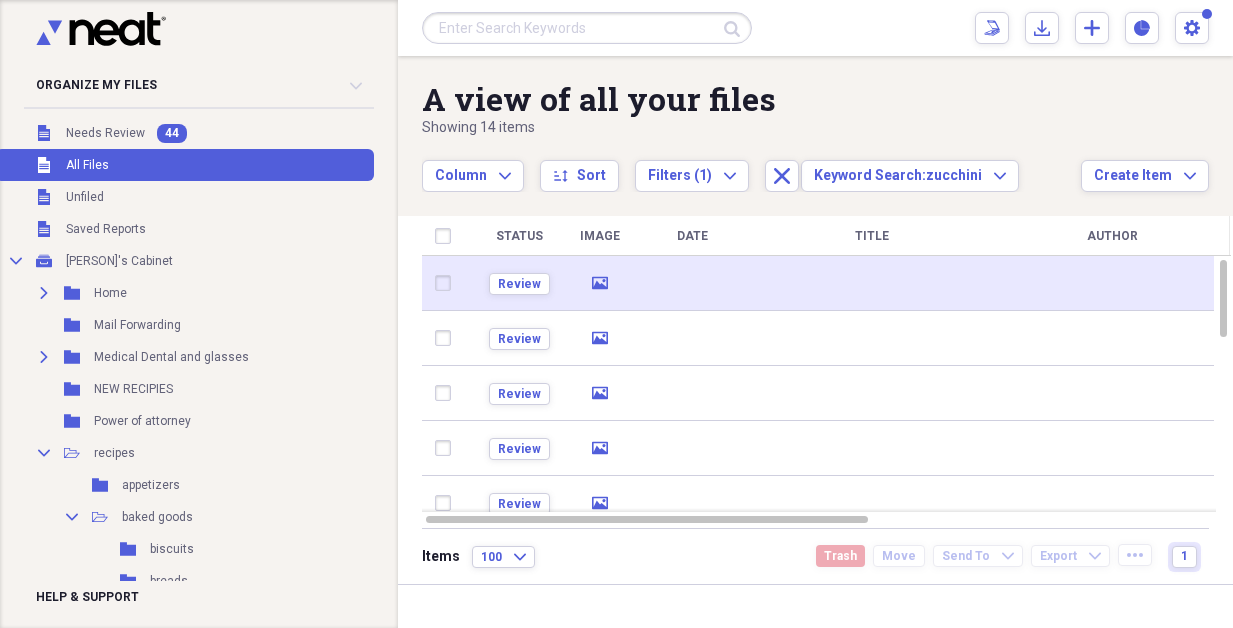 click at bounding box center [872, 283] 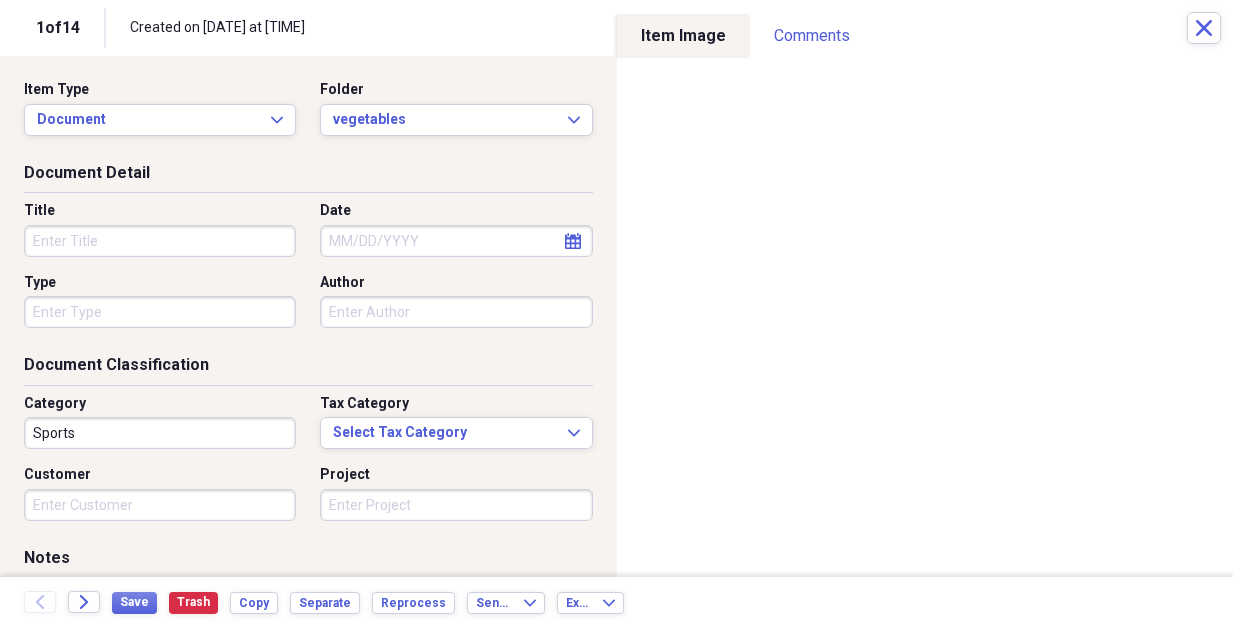click on "Title" at bounding box center [160, 241] 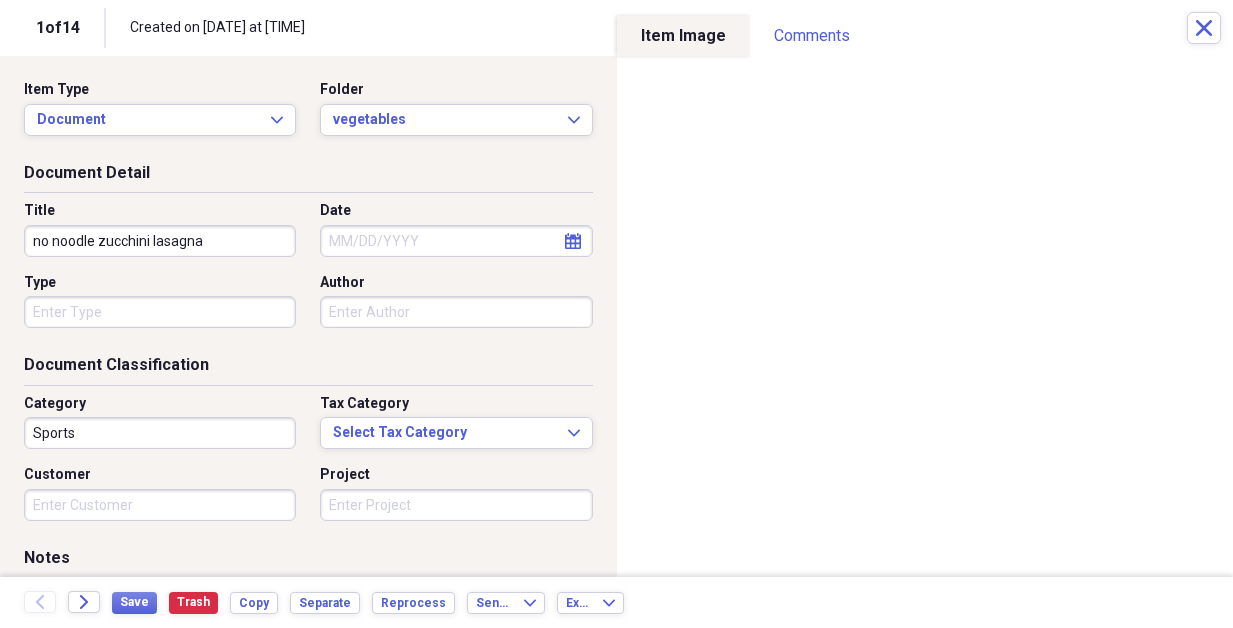 type on "no noodle zucchini lasagna" 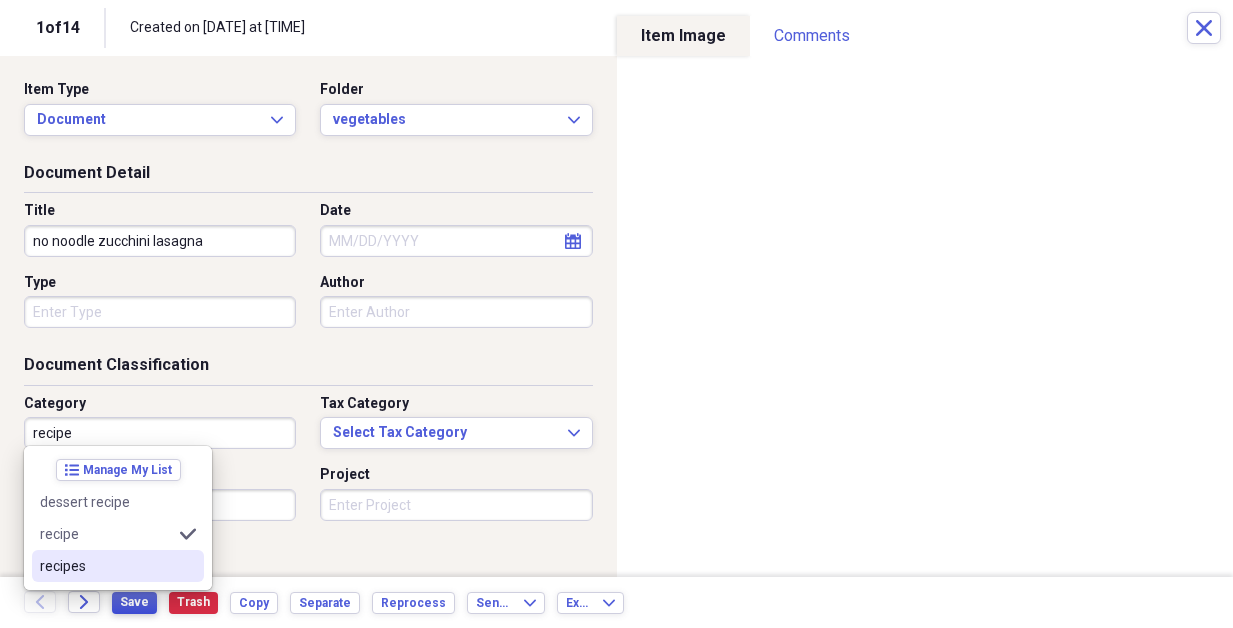 type on "recipe" 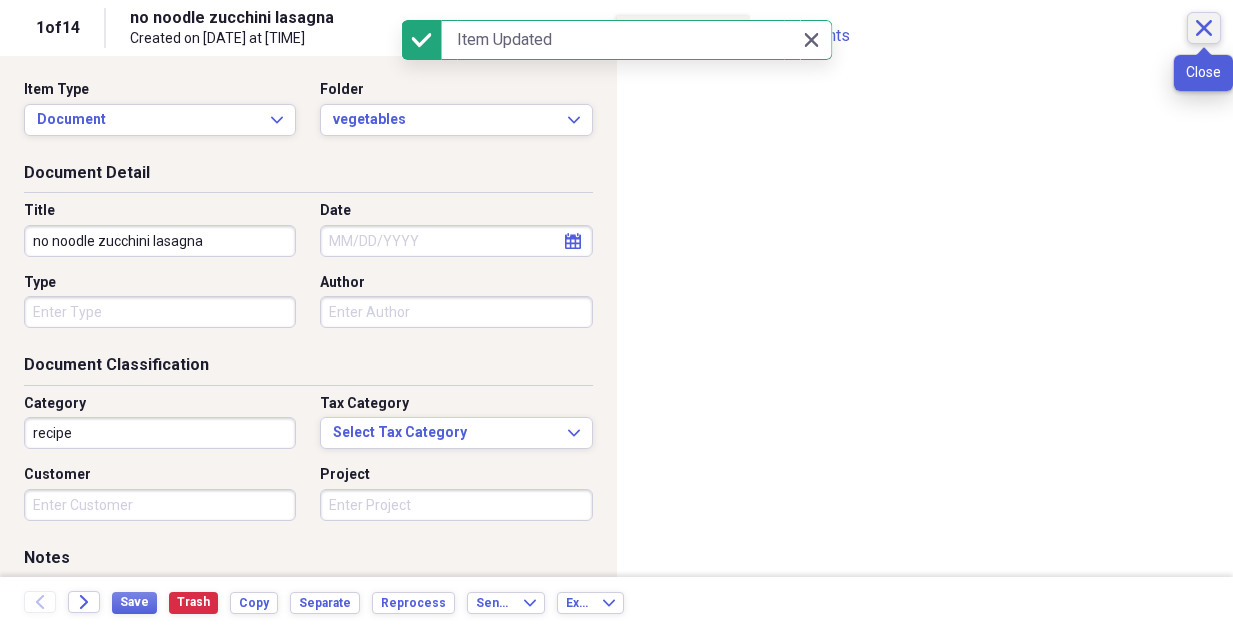 click on "Close" 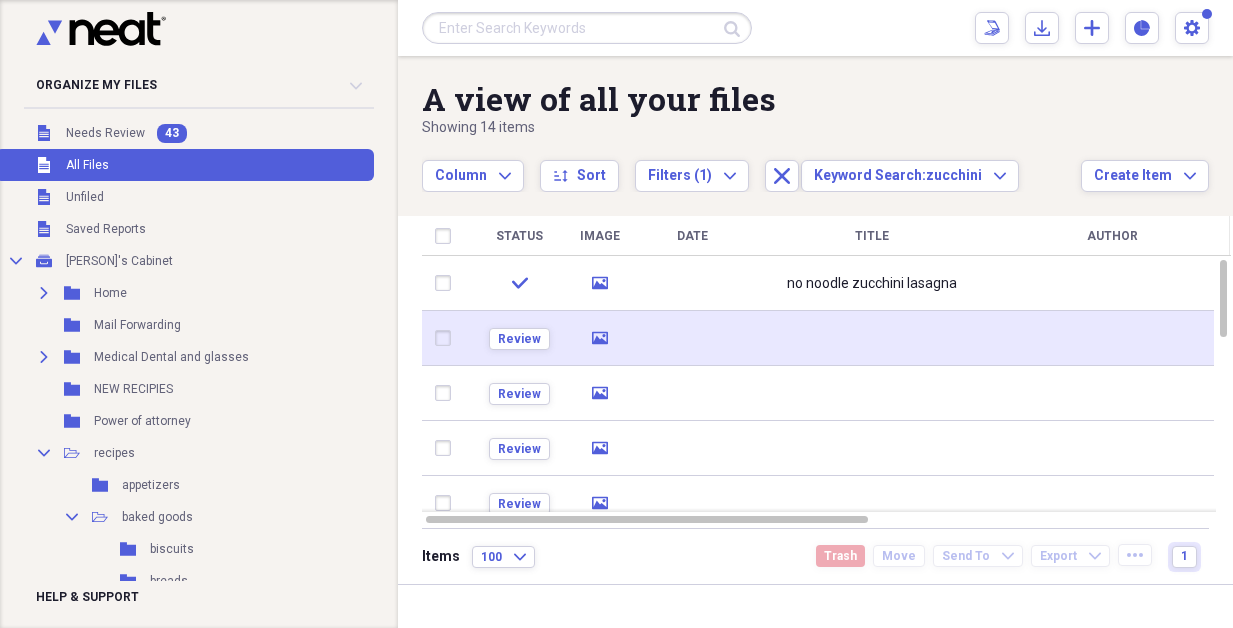 click at bounding box center [872, 338] 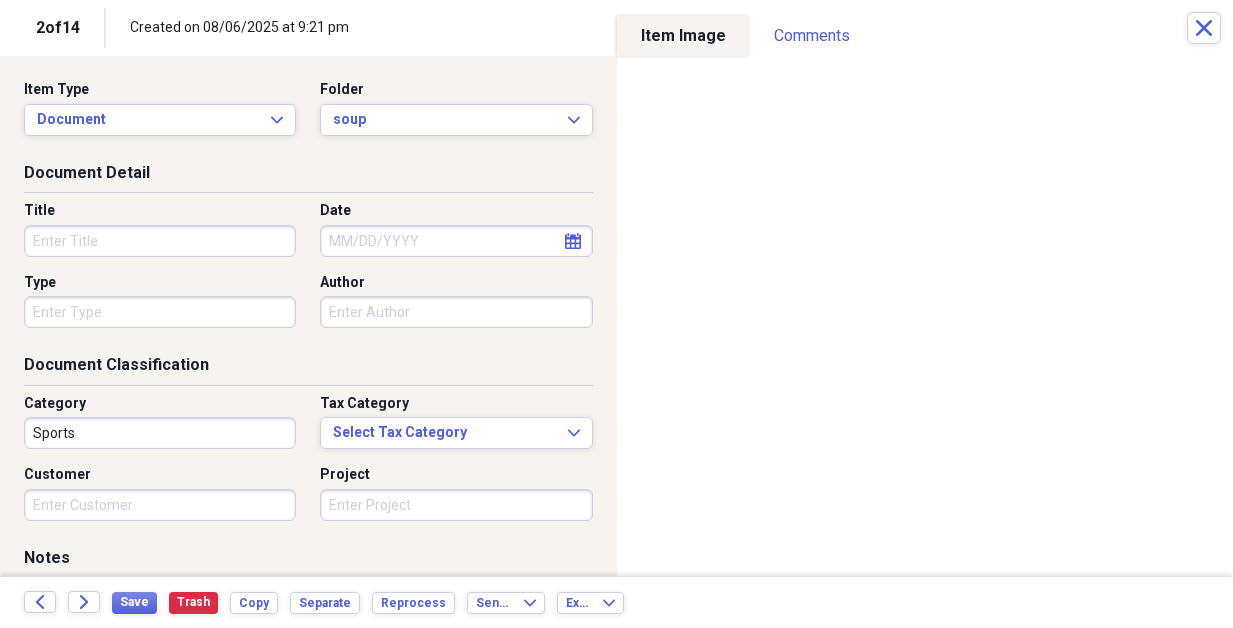 click on "Title" at bounding box center [160, 241] 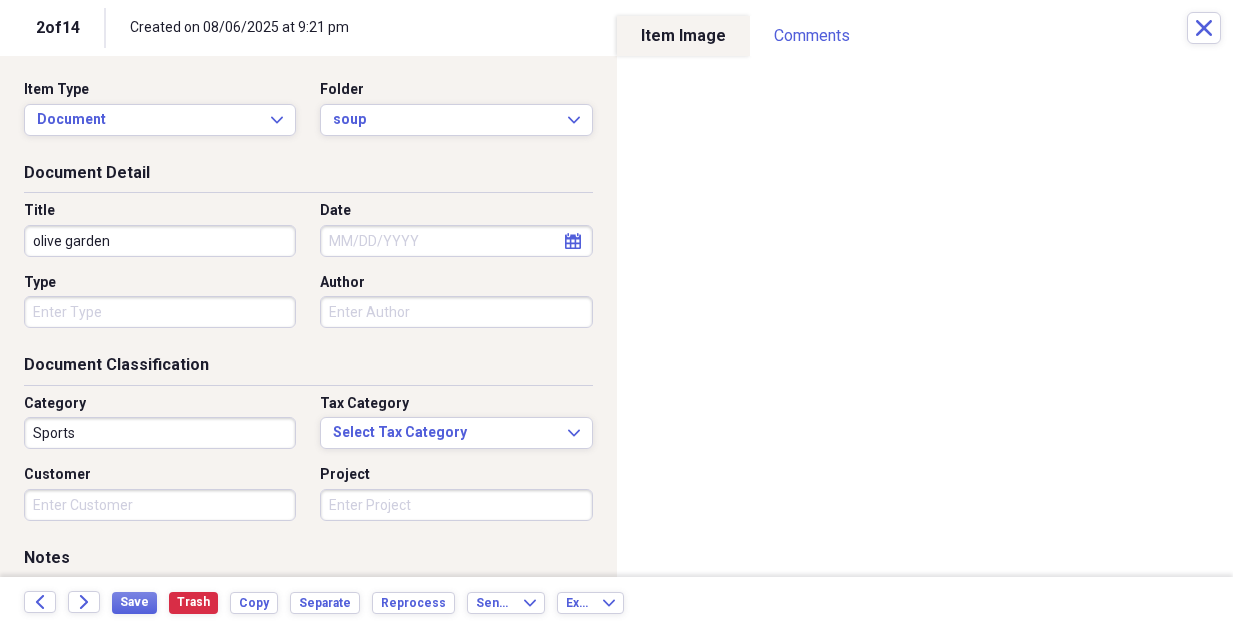 type on "olive garden" 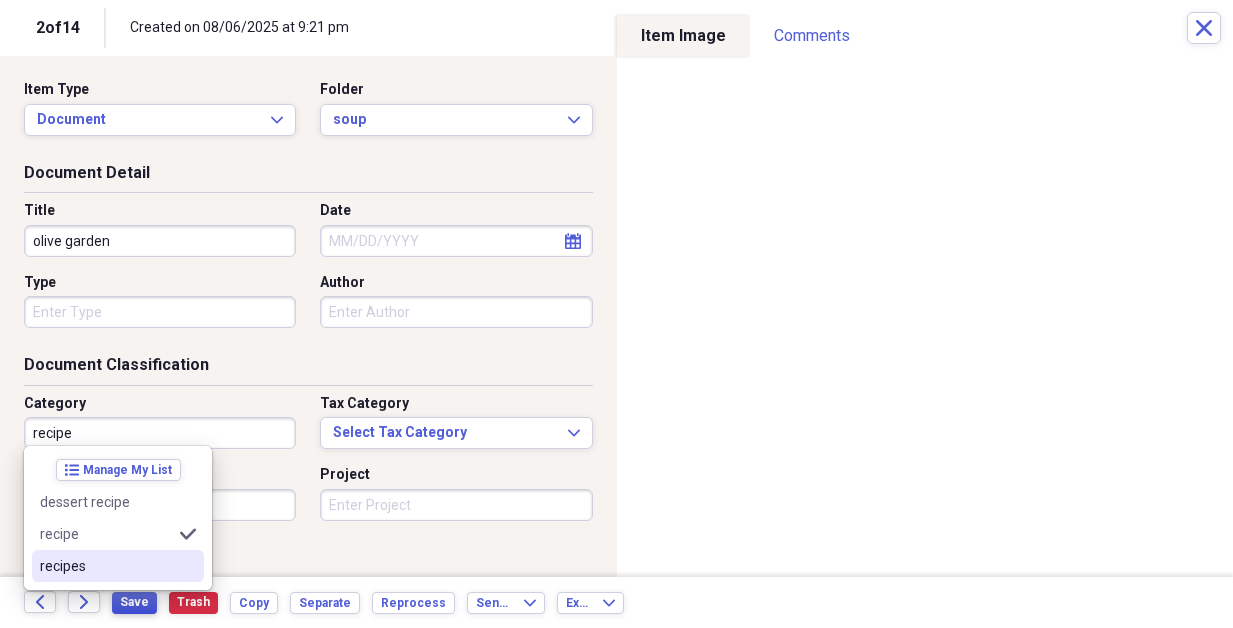 type on "recipe" 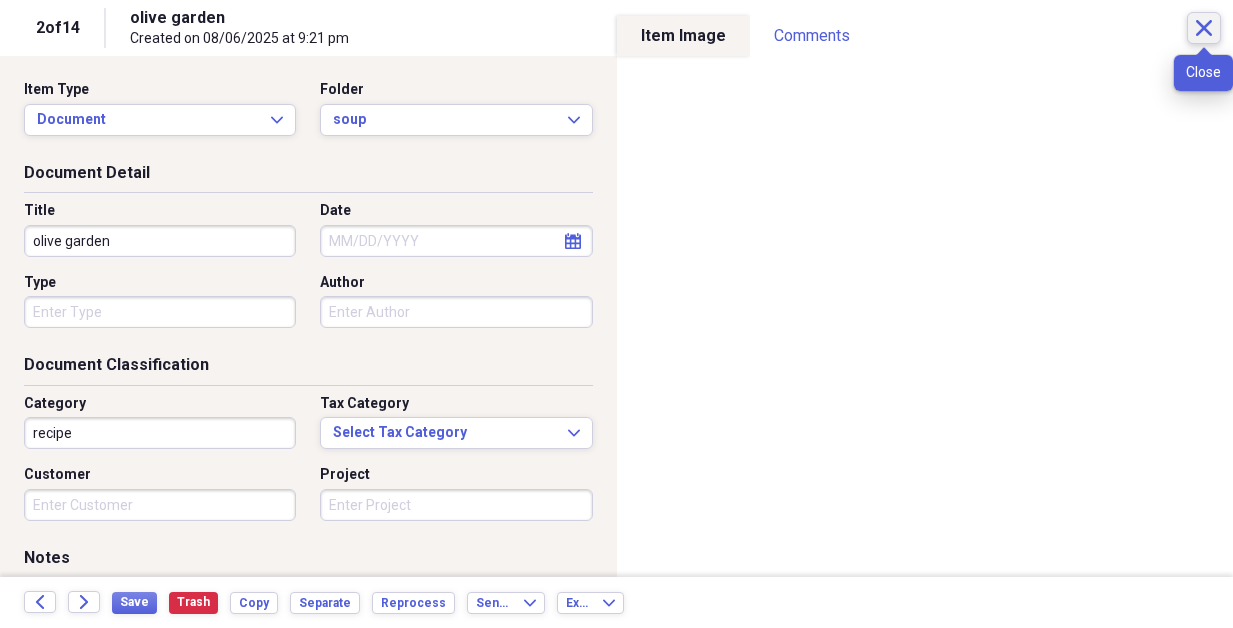 click on "Close" at bounding box center (1204, 28) 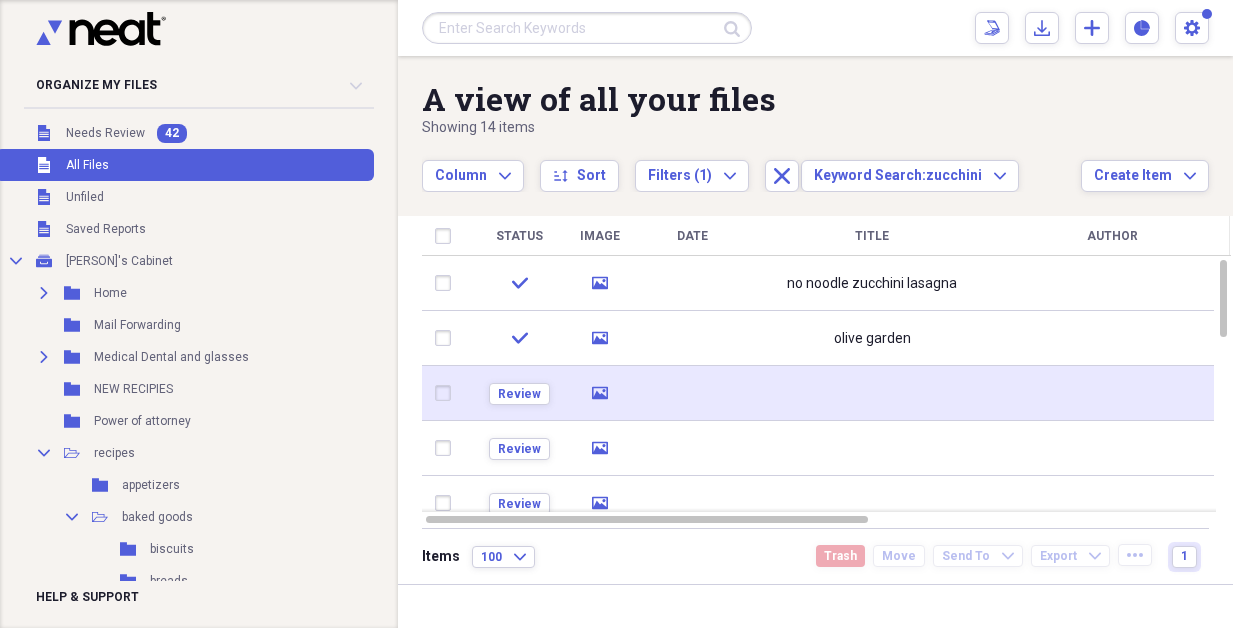 click at bounding box center (692, 393) 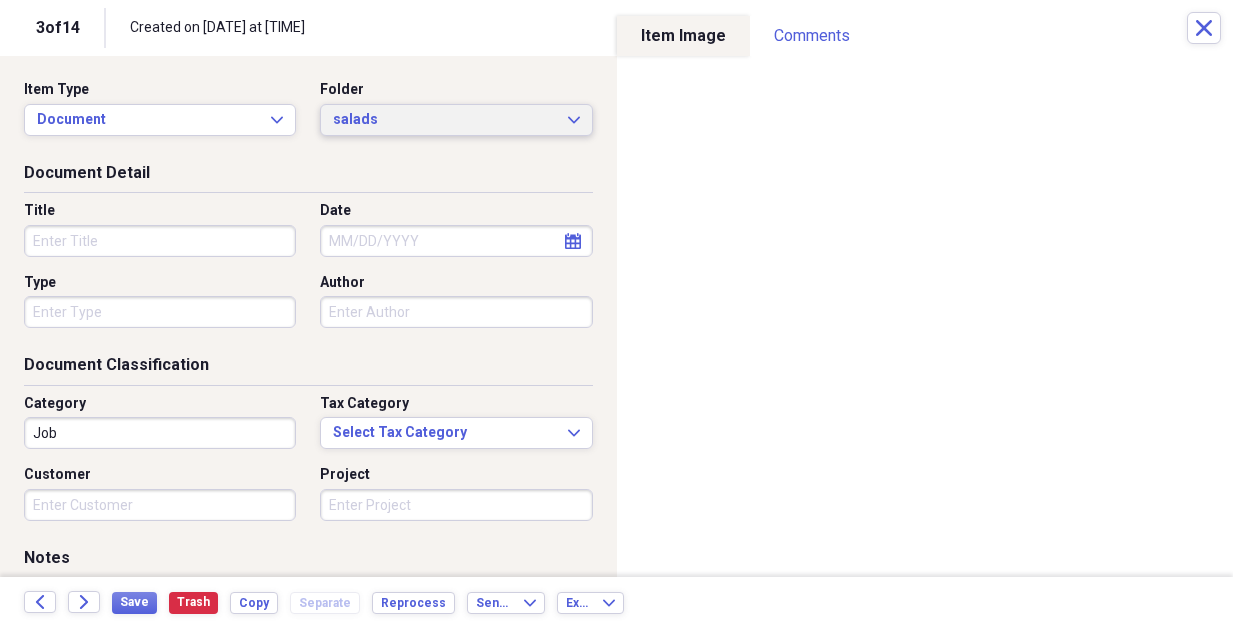 click on "Expand" 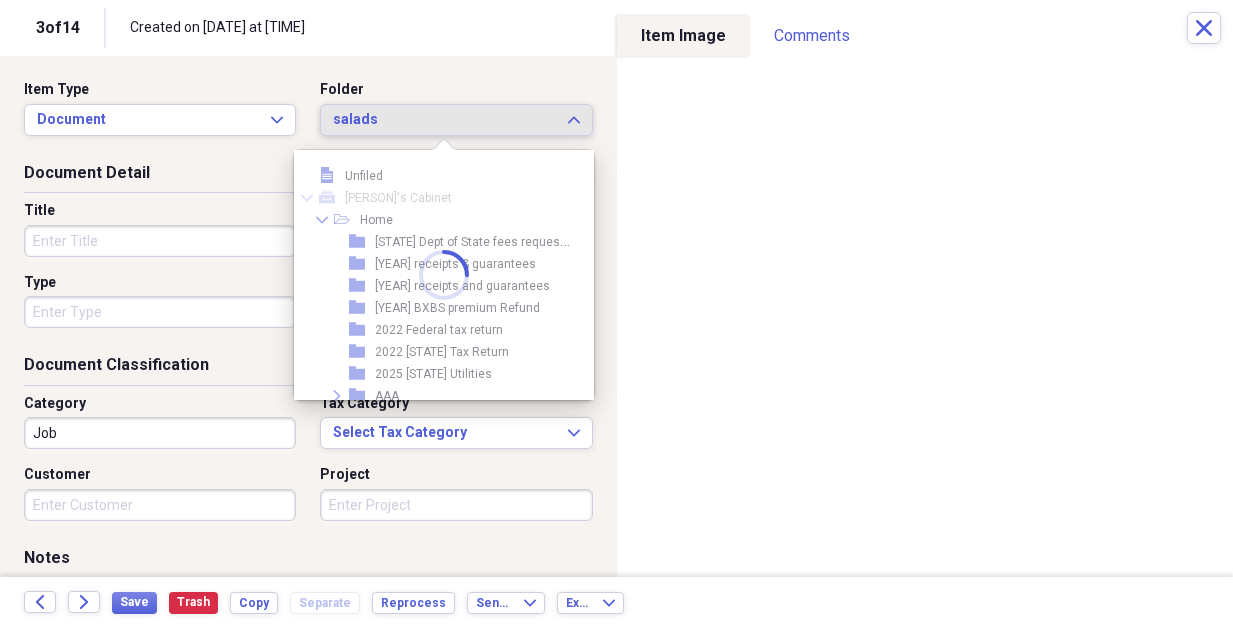 scroll, scrollTop: 1991, scrollLeft: 0, axis: vertical 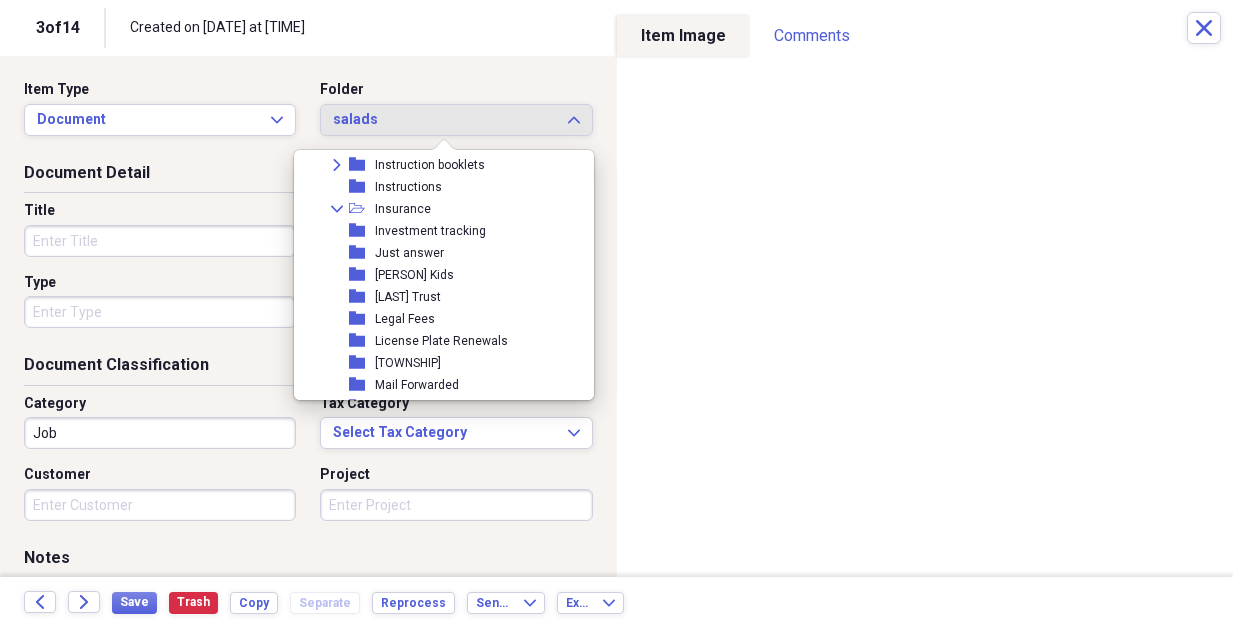 drag, startPoint x: 394, startPoint y: 162, endPoint x: 21, endPoint y: 238, distance: 380.66388 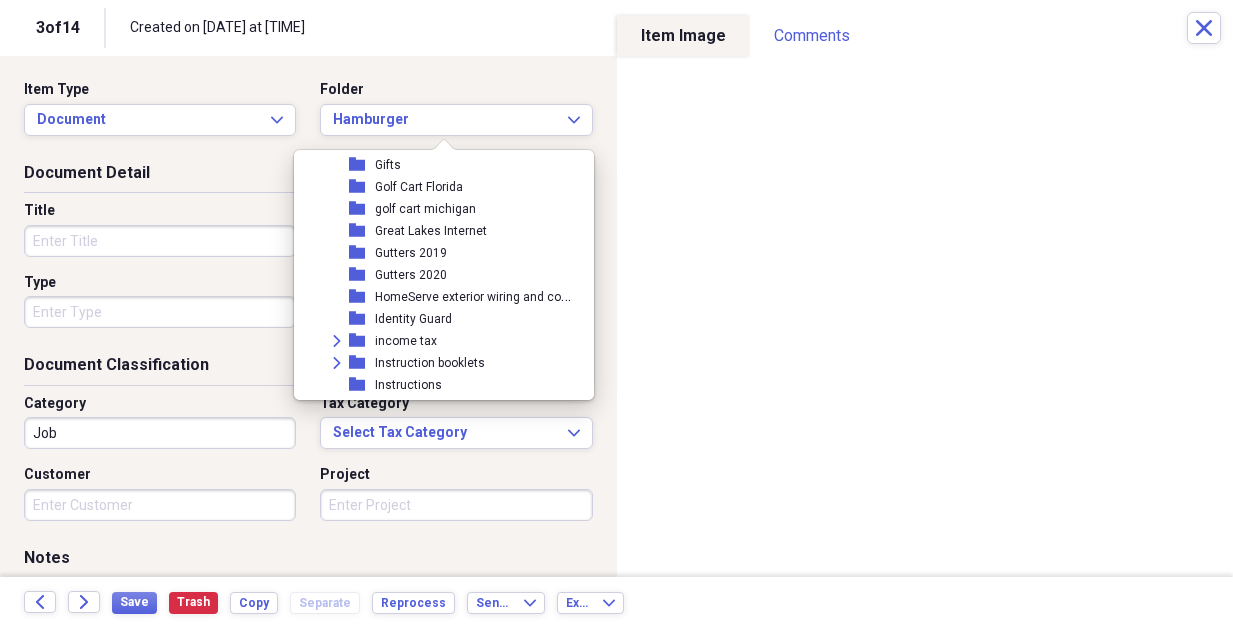 click on "Title" at bounding box center [160, 241] 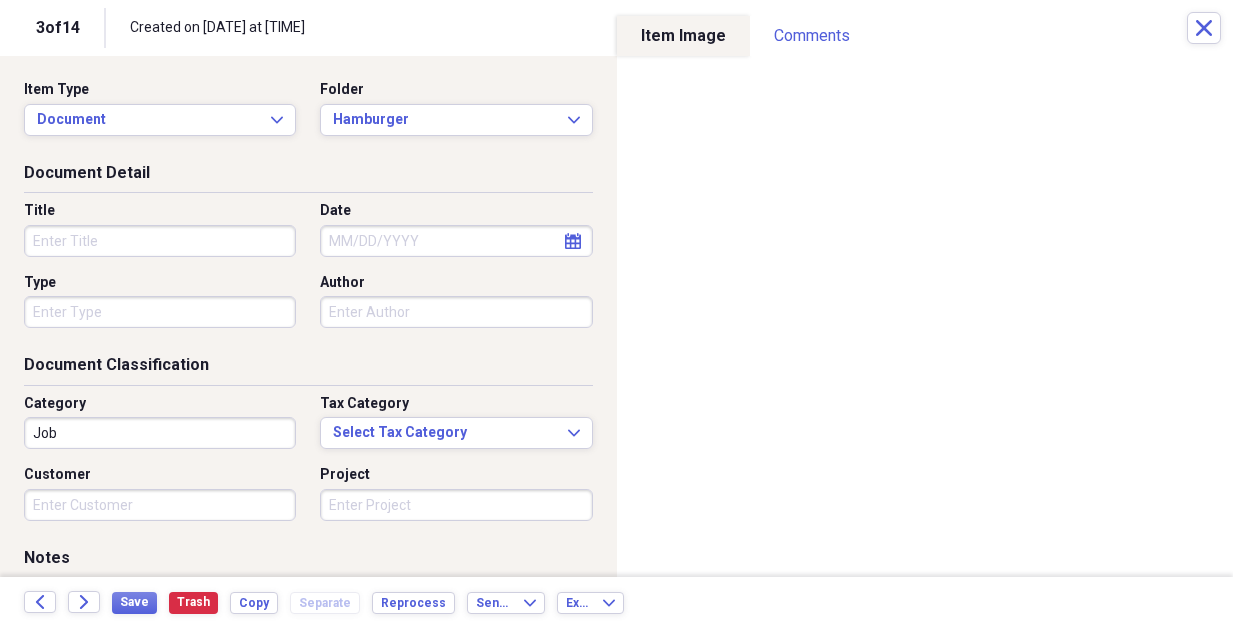 scroll, scrollTop: 3707, scrollLeft: 0, axis: vertical 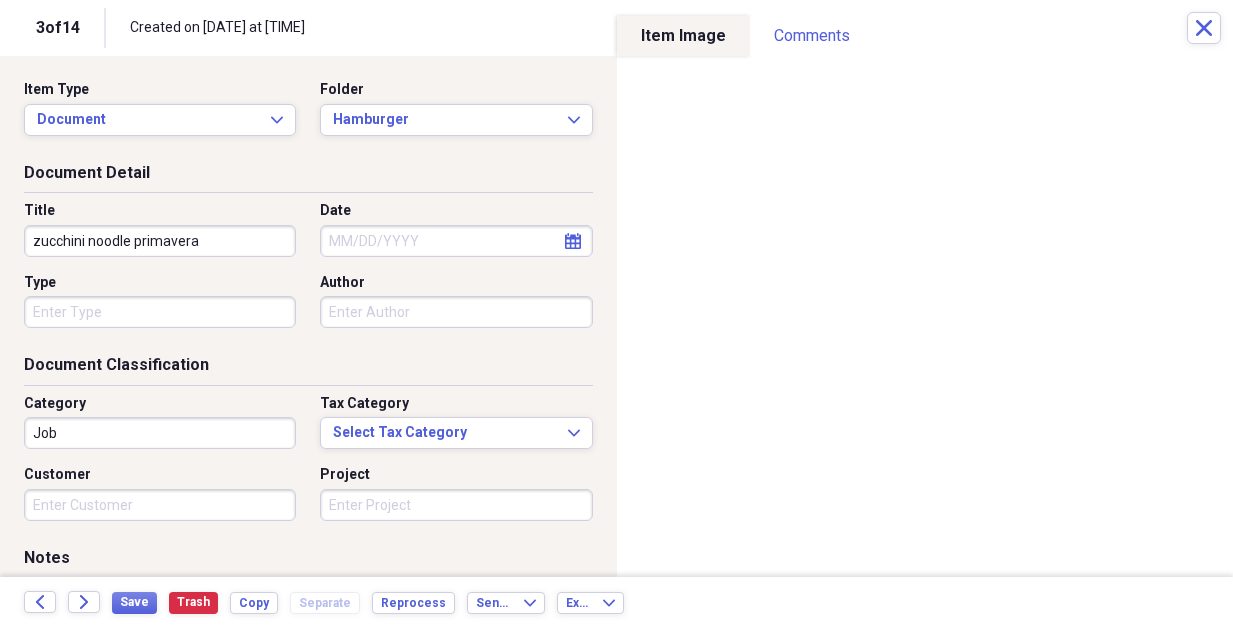 type on "zucchini noodle primavera" 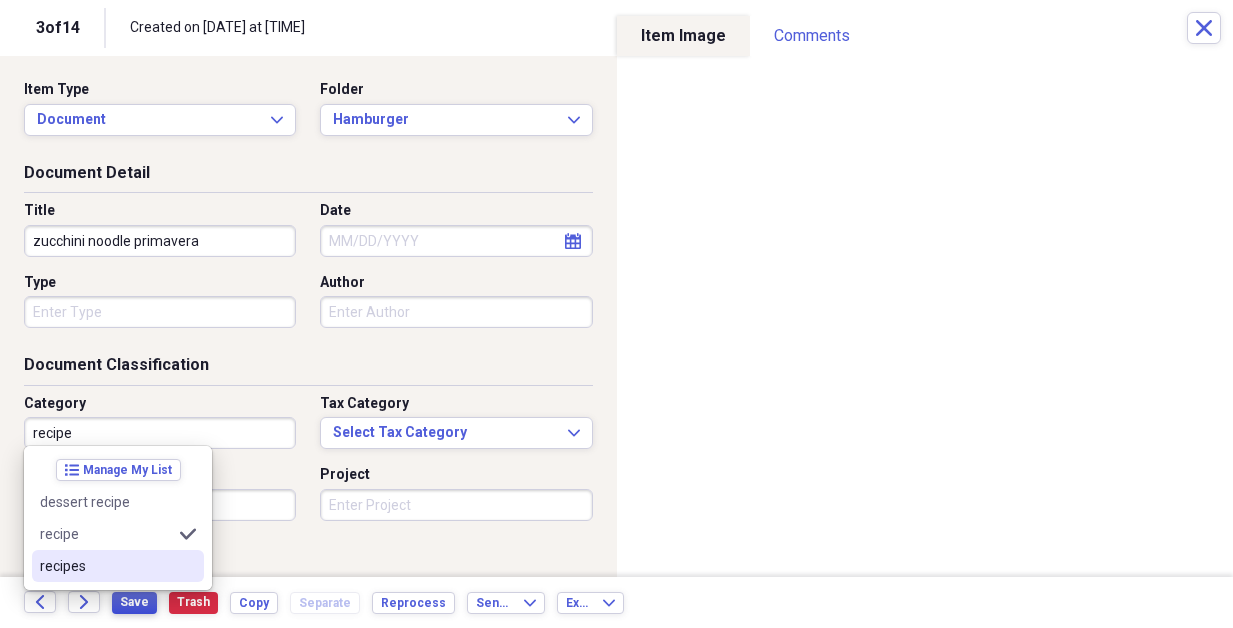 type on "recipe" 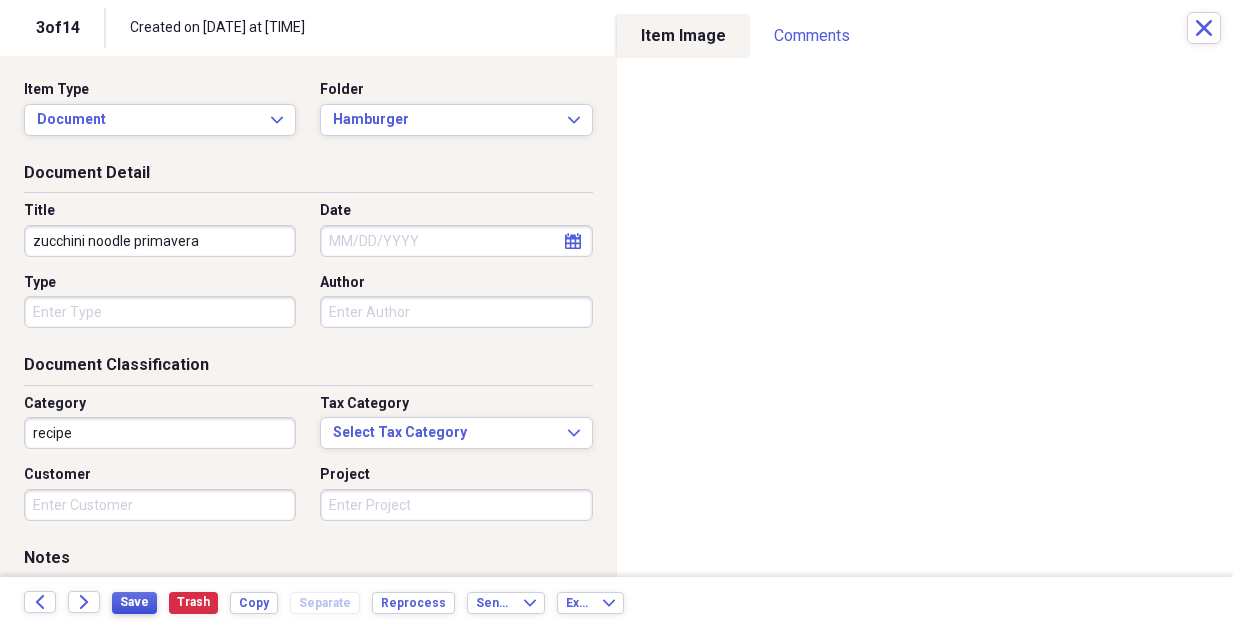drag, startPoint x: 137, startPoint y: 605, endPoint x: 137, endPoint y: 594, distance: 11 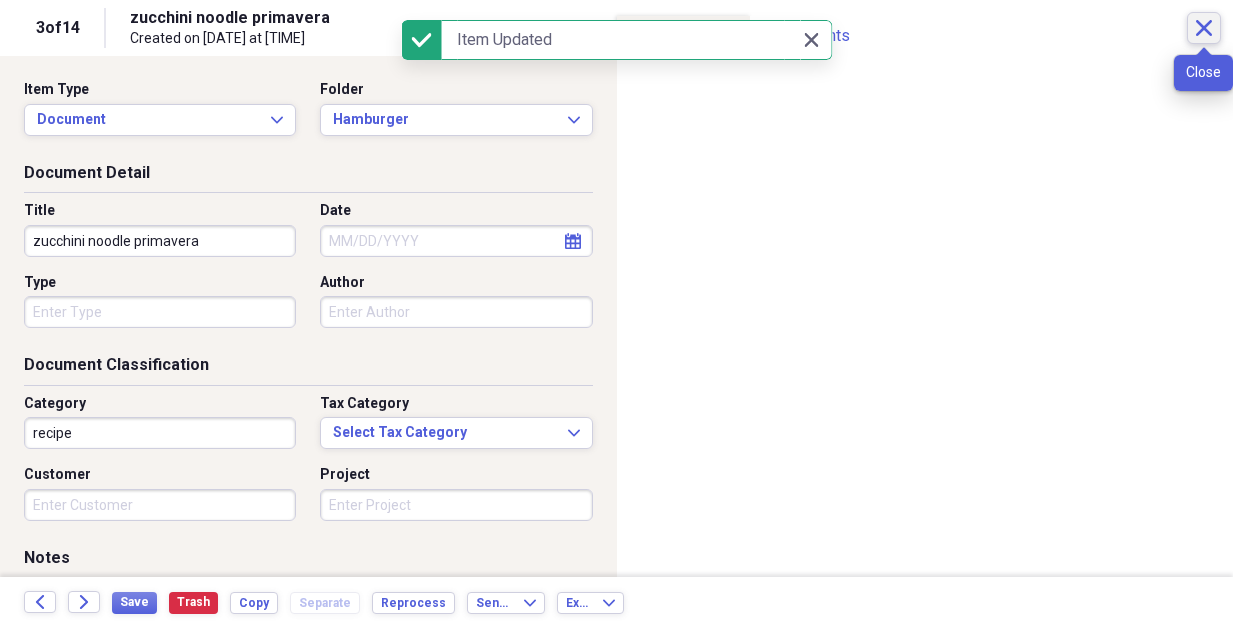 click on "Close" at bounding box center (1204, 28) 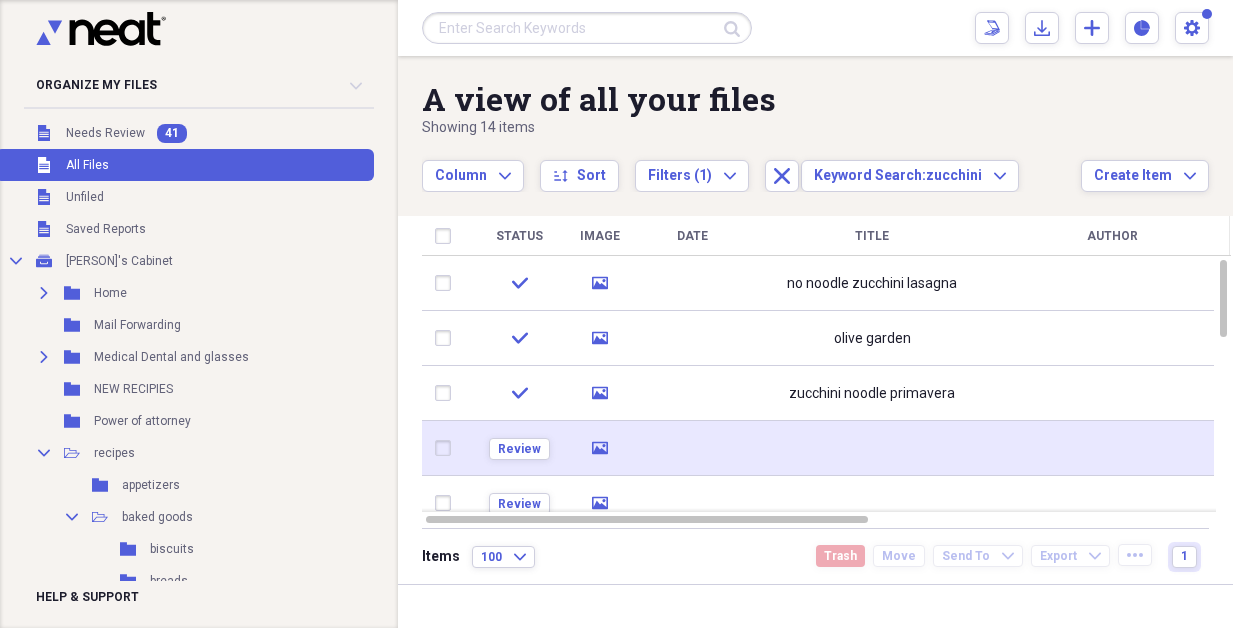 click at bounding box center [692, 448] 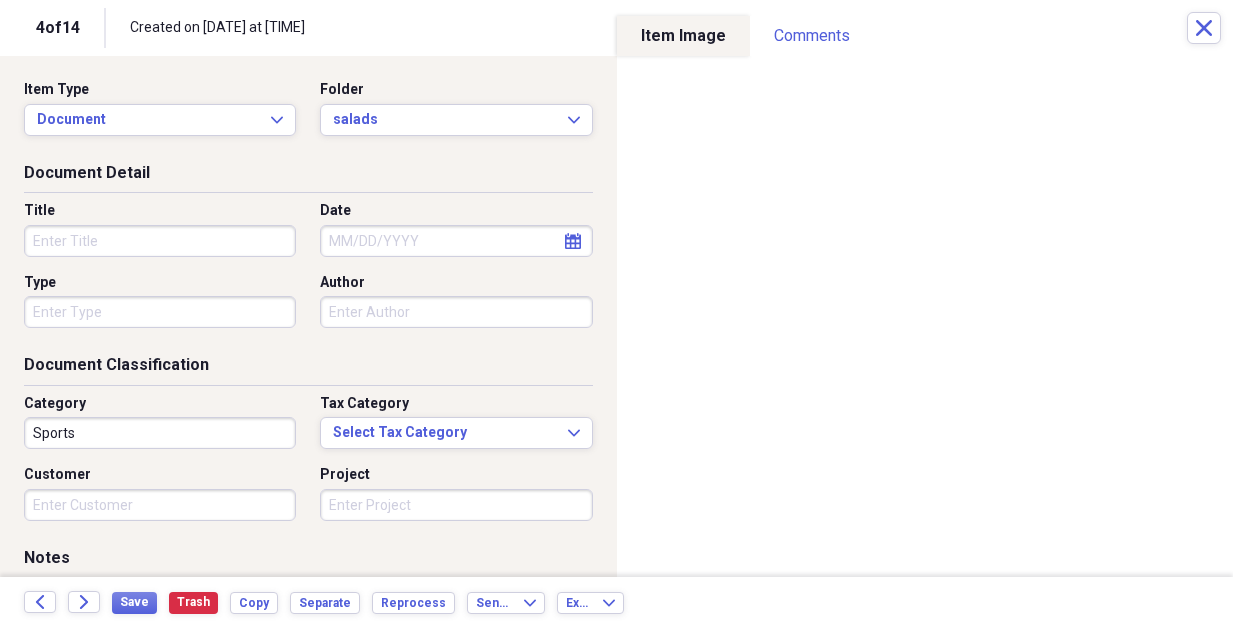 click on "Title" at bounding box center [160, 241] 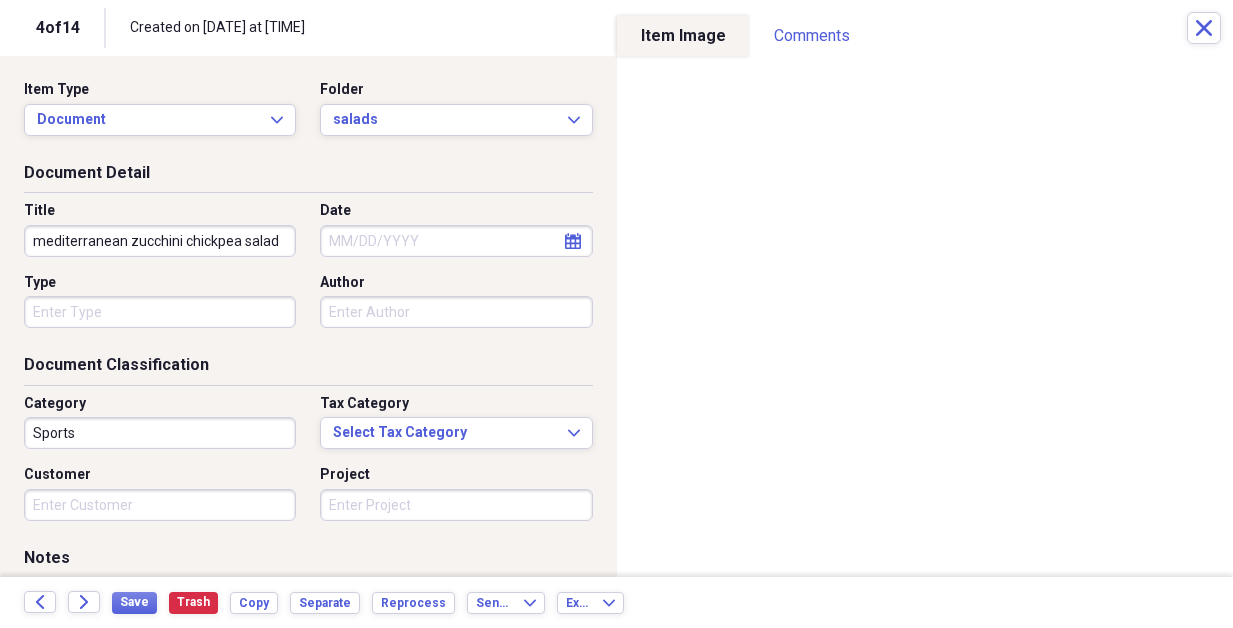 type on "mediterranean zucchini chickpea salad" 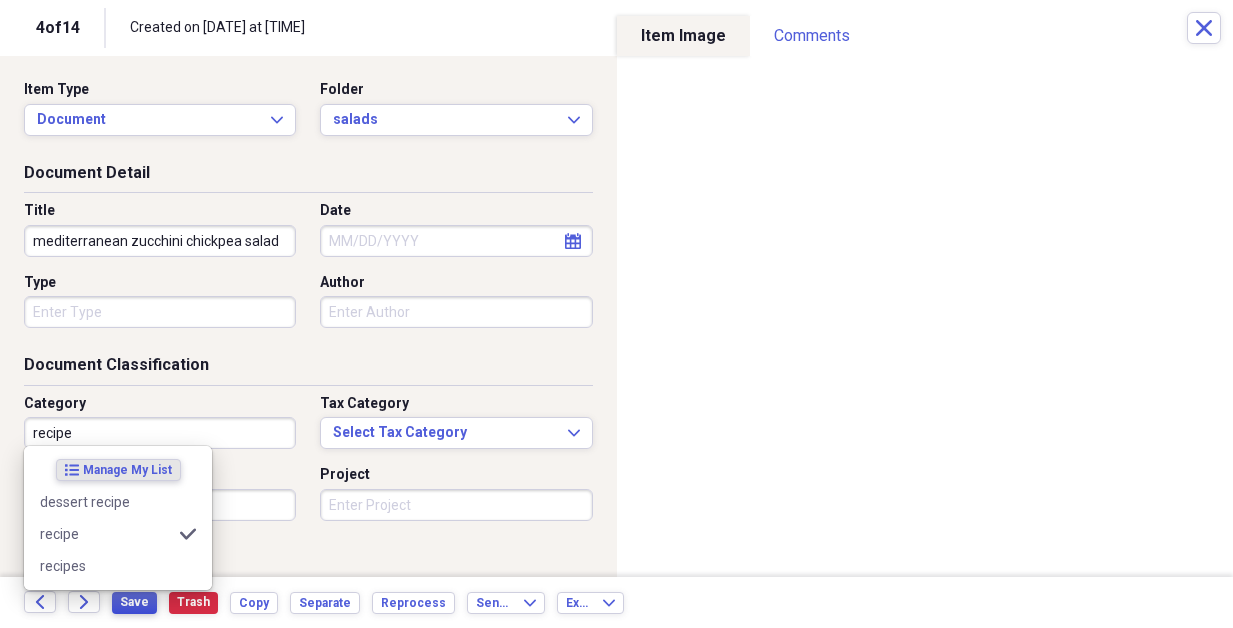 type on "recipe" 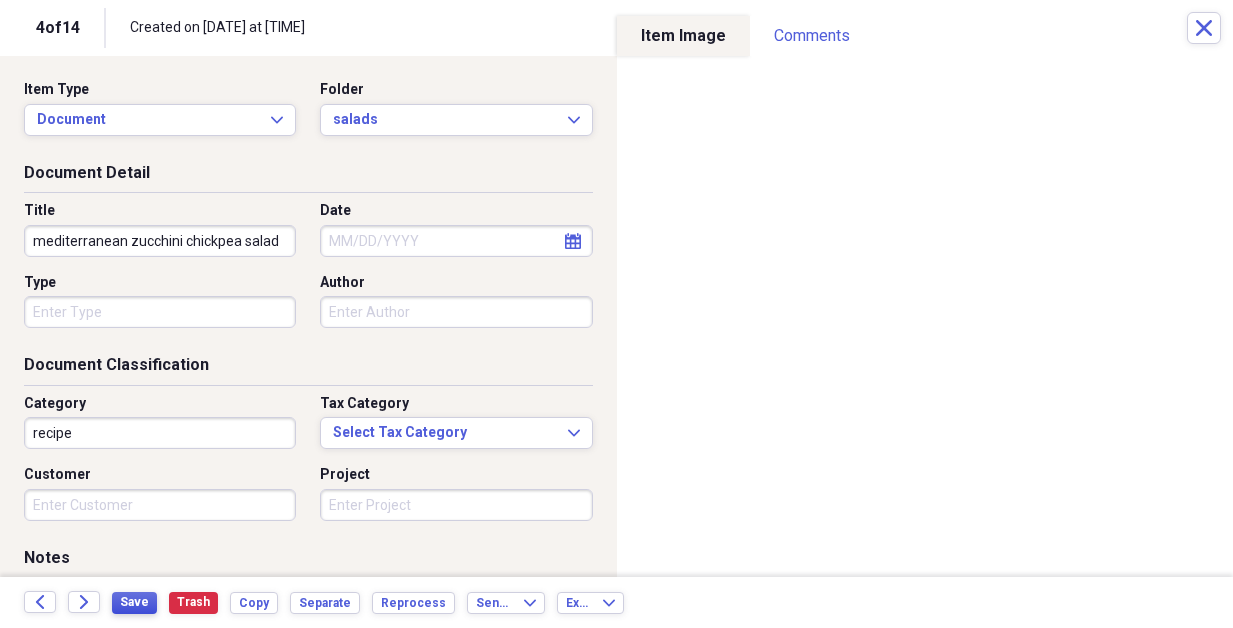 click on "Save" at bounding box center [134, 602] 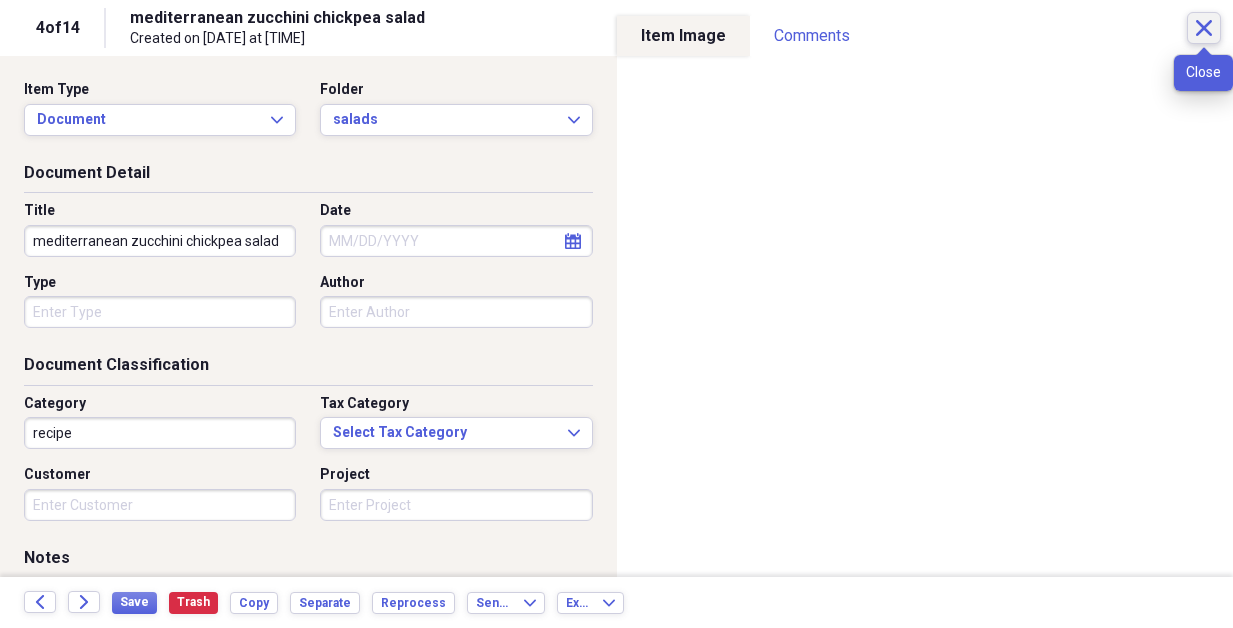 click 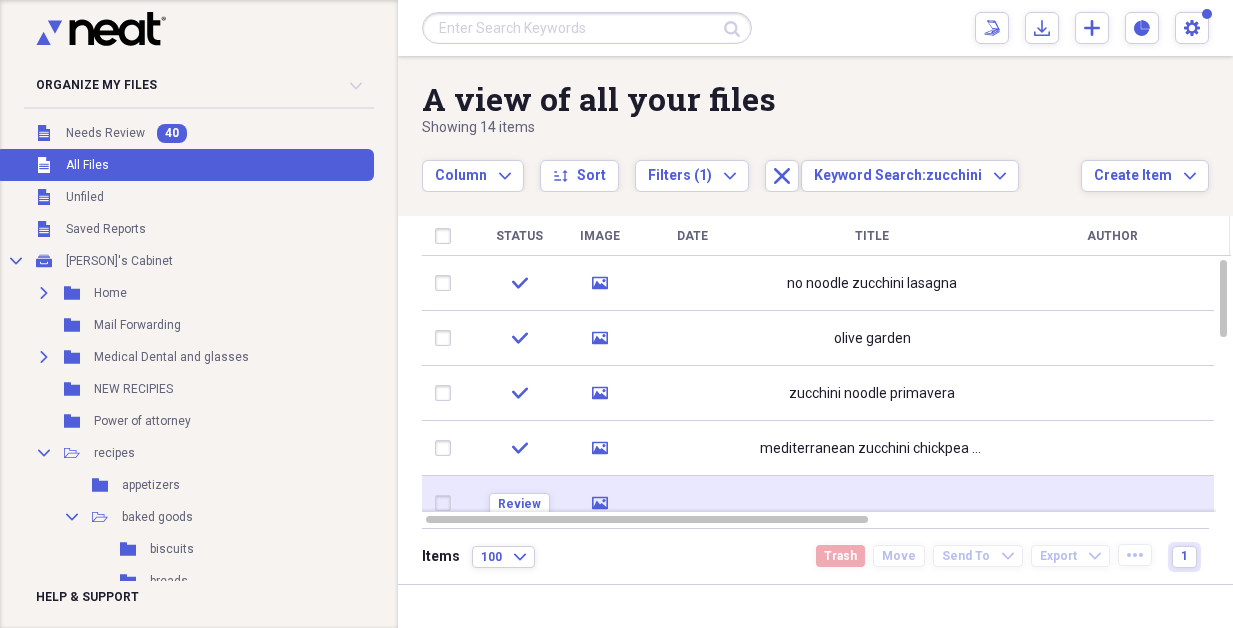 click at bounding box center [872, 503] 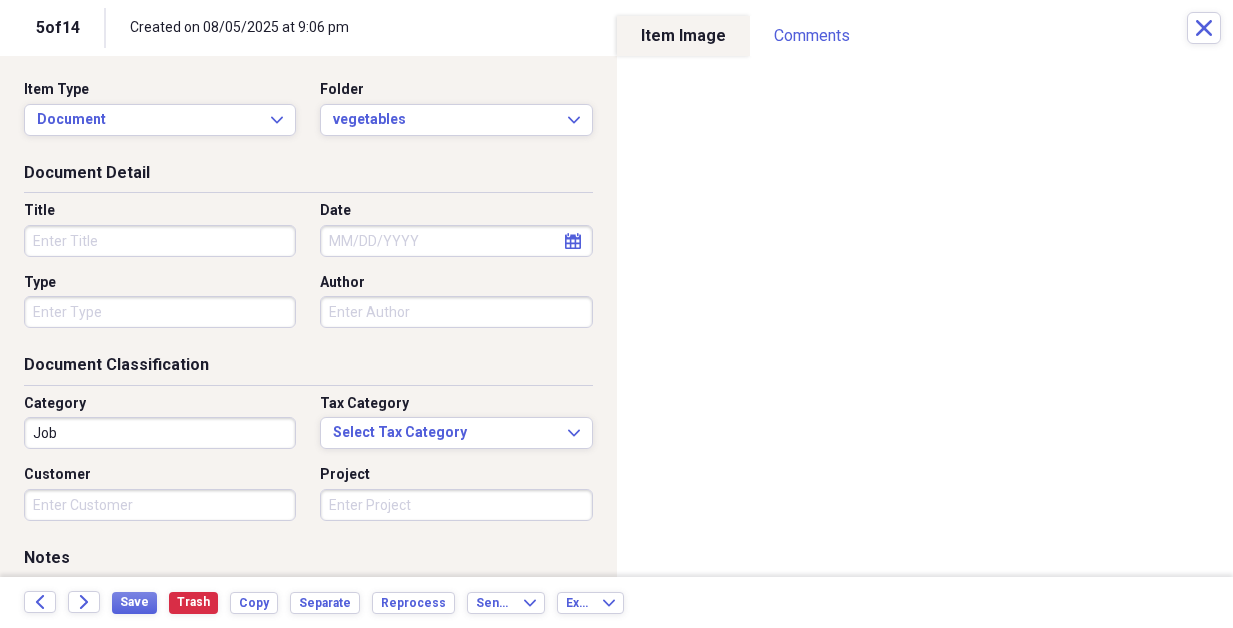click on "Title" at bounding box center (160, 241) 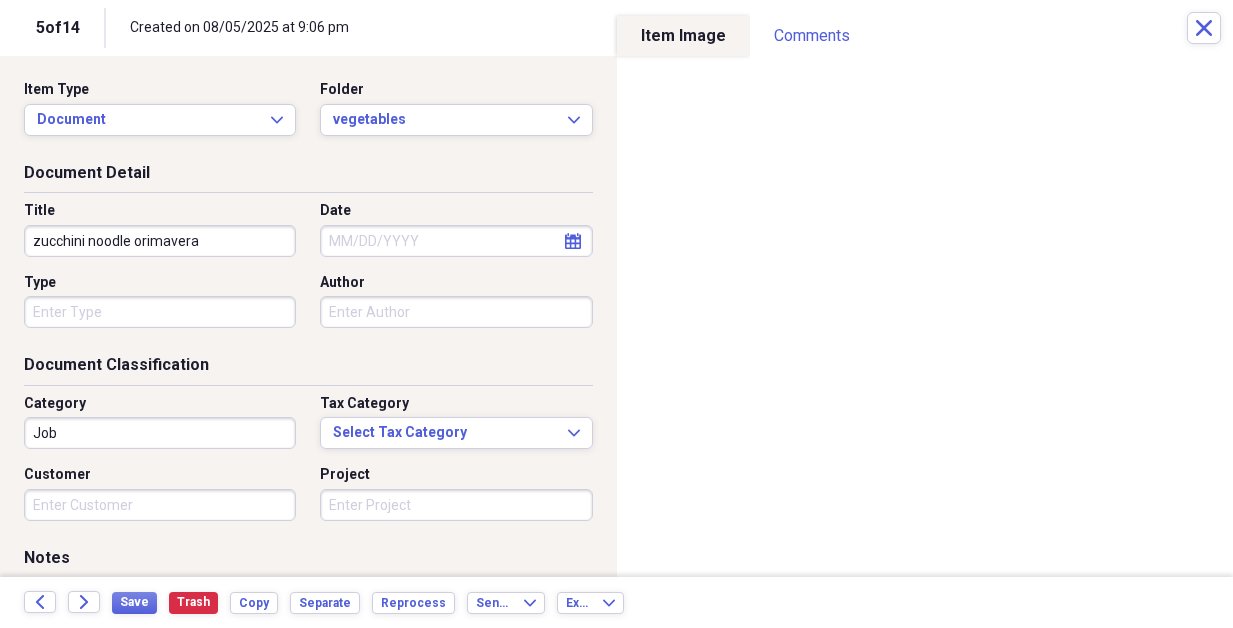 click on "zucchini noodle orimavera" at bounding box center [160, 241] 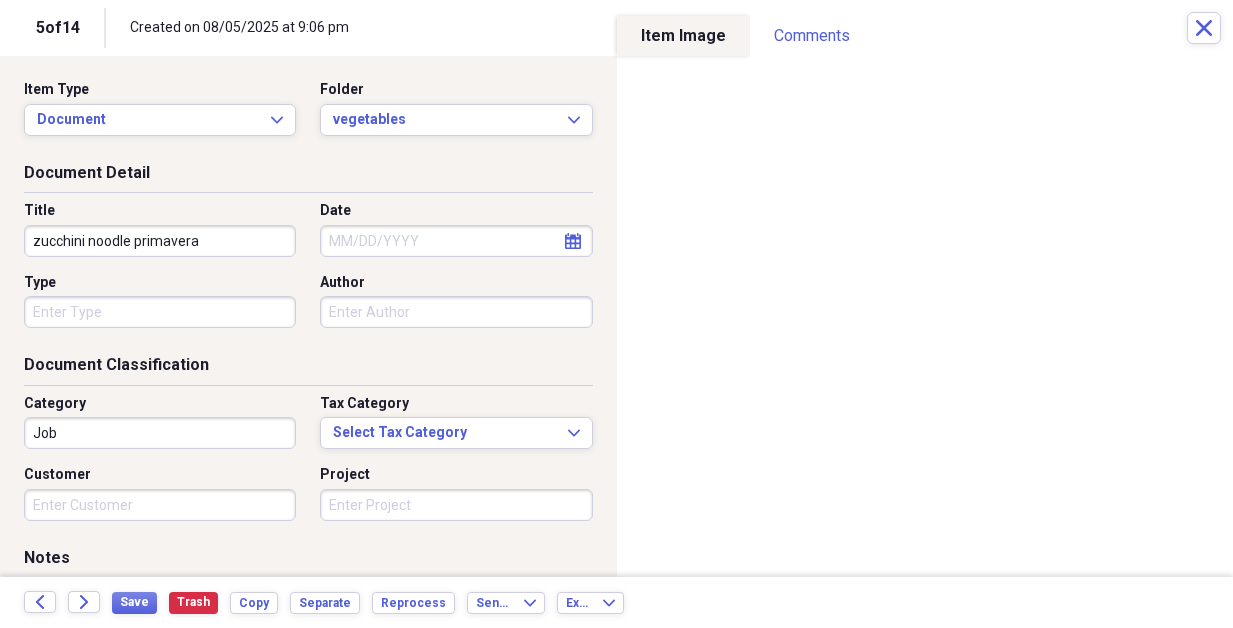 type on "zucchini noodle primavera" 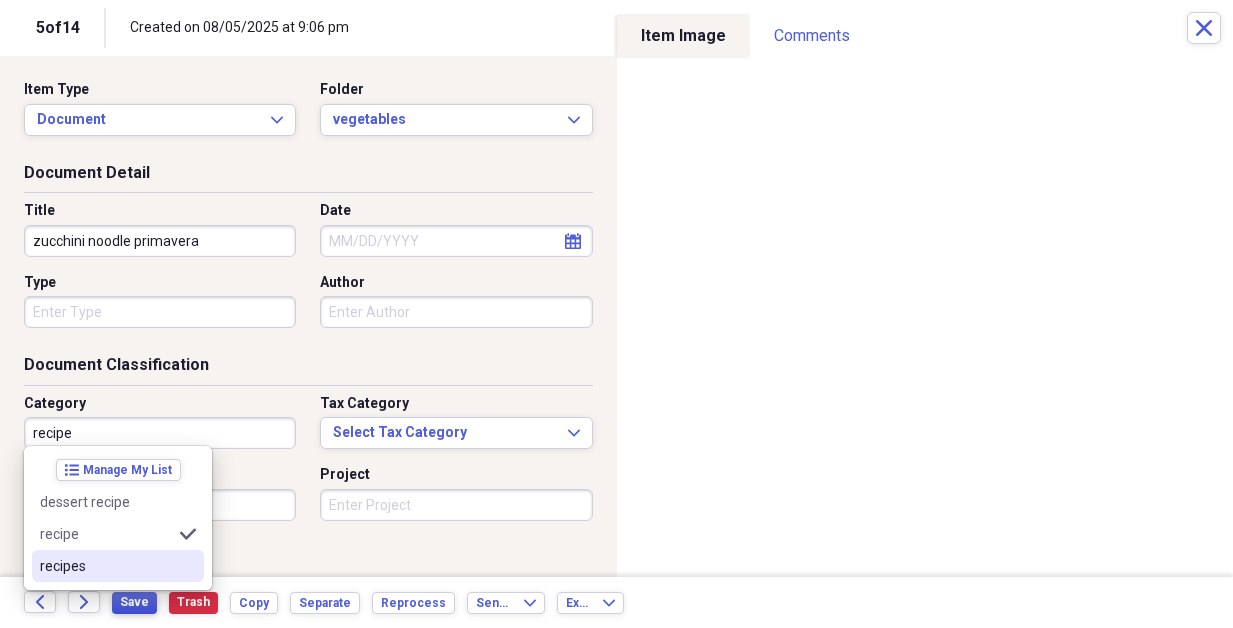 type on "recipe" 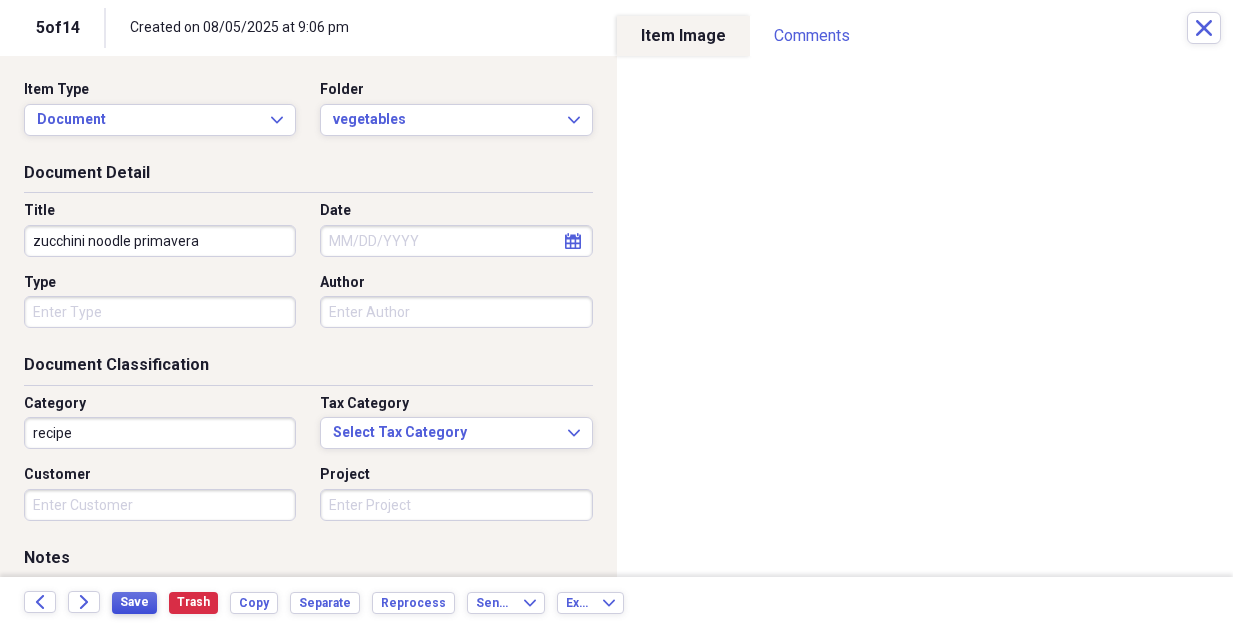 click on "Save" at bounding box center [134, 602] 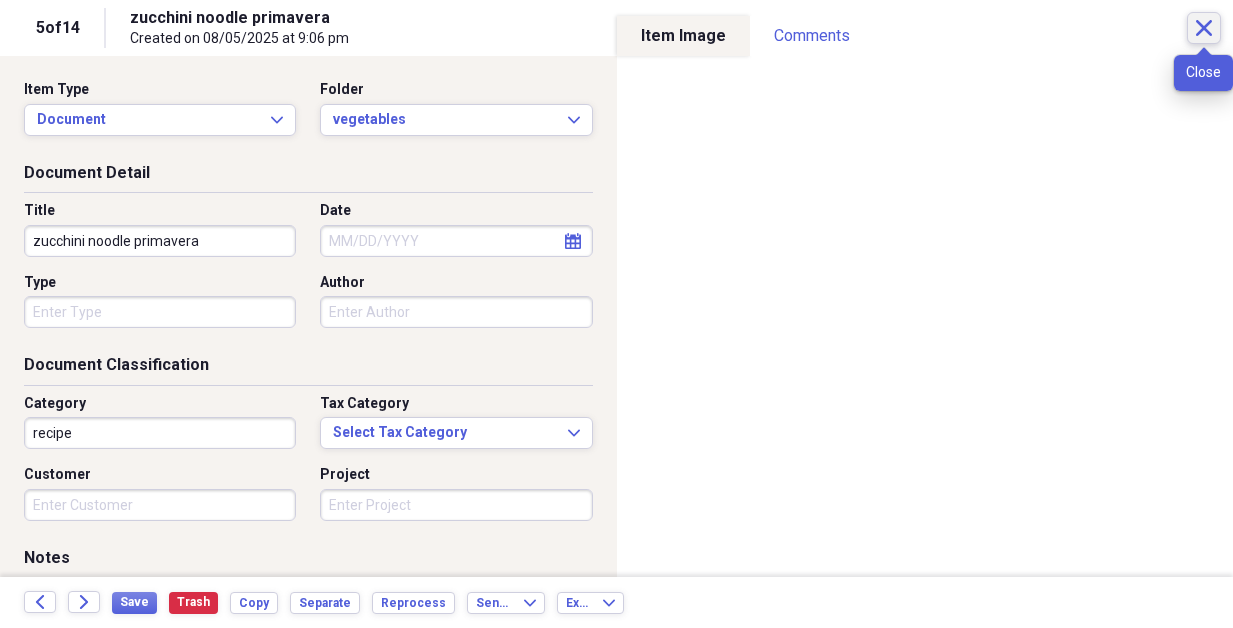 click on "Close" 